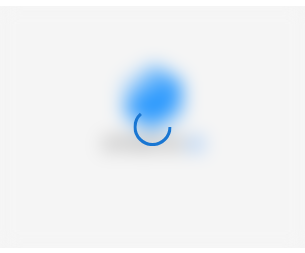 scroll, scrollTop: 0, scrollLeft: 0, axis: both 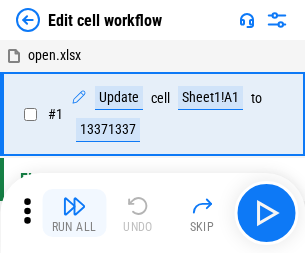 click at bounding box center [74, 206] 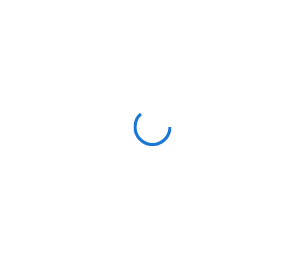 scroll, scrollTop: 0, scrollLeft: 0, axis: both 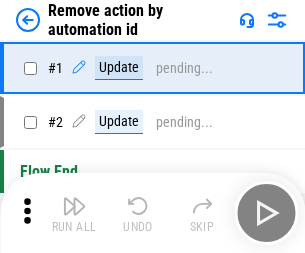 click at bounding box center (74, 206) 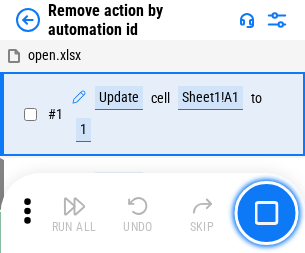 scroll, scrollTop: 74, scrollLeft: 0, axis: vertical 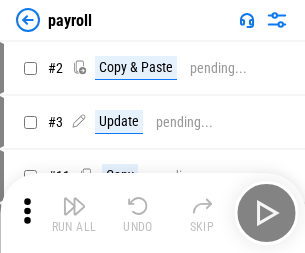 click at bounding box center (74, 206) 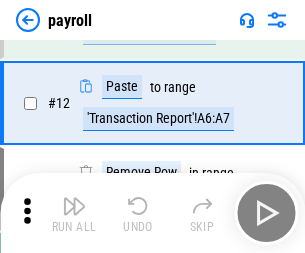 scroll, scrollTop: 122, scrollLeft: 0, axis: vertical 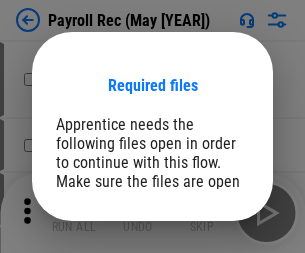 click on "Open" at bounding box center [209, 287] 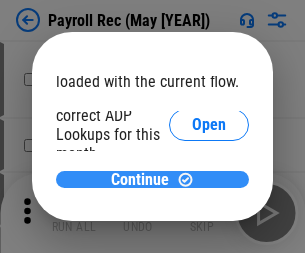 click on "Continue" at bounding box center [140, 180] 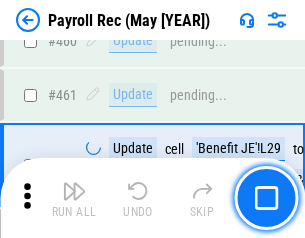 scroll, scrollTop: 10658, scrollLeft: 0, axis: vertical 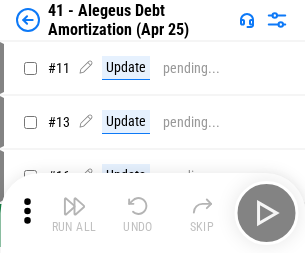 click at bounding box center [74, 206] 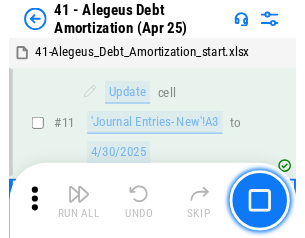 scroll, scrollTop: 247, scrollLeft: 0, axis: vertical 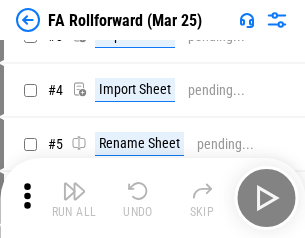 click at bounding box center [74, 191] 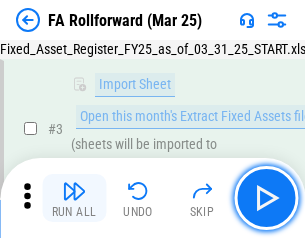 scroll, scrollTop: 184, scrollLeft: 0, axis: vertical 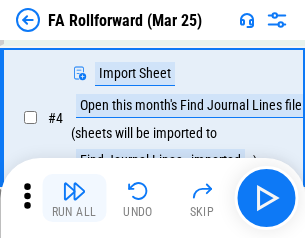 click at bounding box center [74, 191] 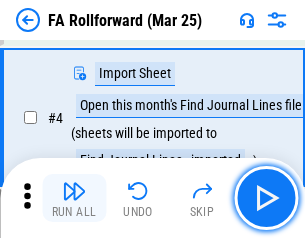 scroll, scrollTop: 313, scrollLeft: 0, axis: vertical 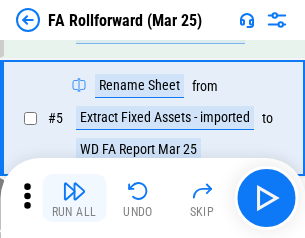 click at bounding box center (74, 191) 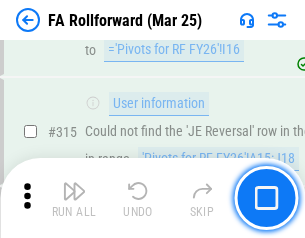 scroll, scrollTop: 9517, scrollLeft: 0, axis: vertical 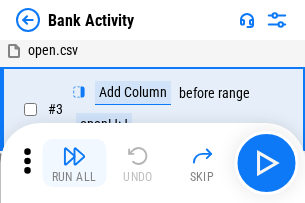 click at bounding box center (74, 156) 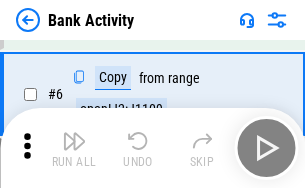 scroll, scrollTop: 192, scrollLeft: 0, axis: vertical 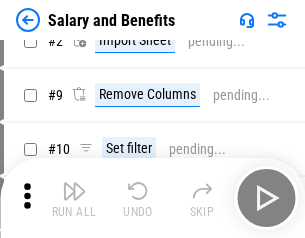 click at bounding box center (74, 191) 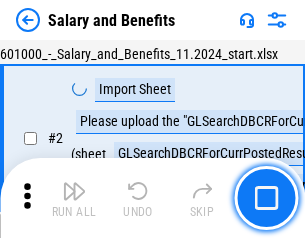 scroll, scrollTop: 145, scrollLeft: 0, axis: vertical 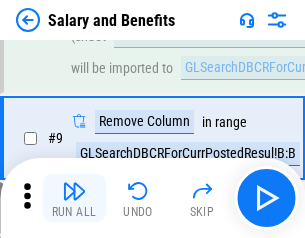 click at bounding box center (74, 191) 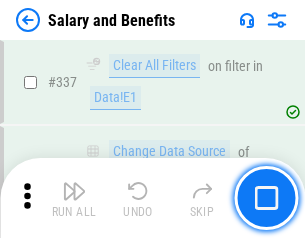 scroll, scrollTop: 9364, scrollLeft: 0, axis: vertical 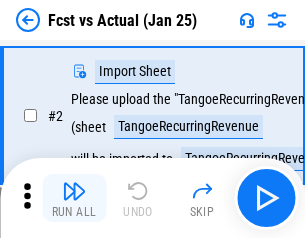 click at bounding box center [74, 191] 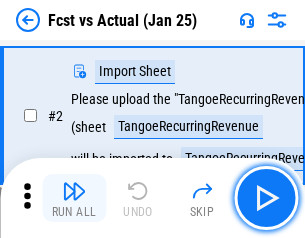 scroll, scrollTop: 187, scrollLeft: 0, axis: vertical 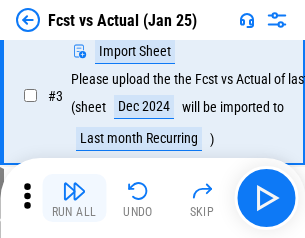 click at bounding box center (74, 191) 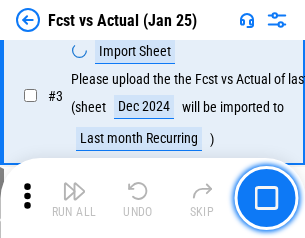 scroll, scrollTop: 300, scrollLeft: 0, axis: vertical 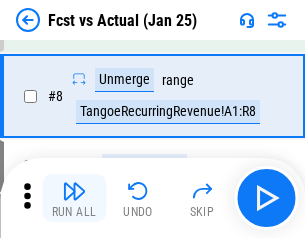 click at bounding box center [74, 191] 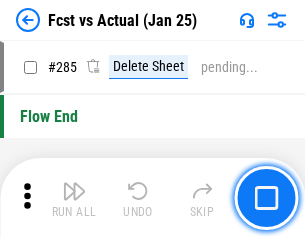 scroll, scrollTop: 9465, scrollLeft: 0, axis: vertical 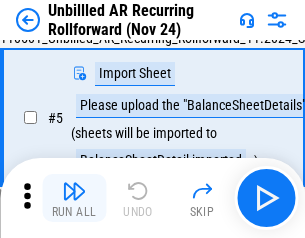 click at bounding box center (74, 191) 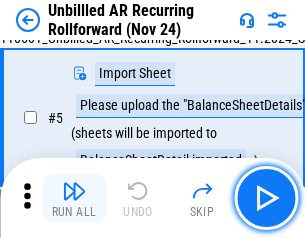 scroll, scrollTop: 188, scrollLeft: 0, axis: vertical 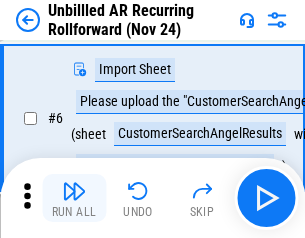 click at bounding box center [74, 191] 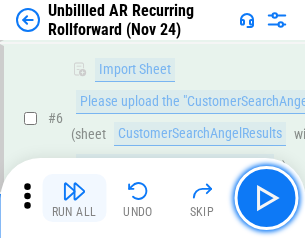 scroll, scrollTop: 322, scrollLeft: 0, axis: vertical 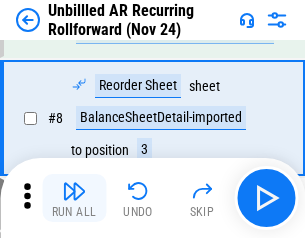 click at bounding box center (74, 191) 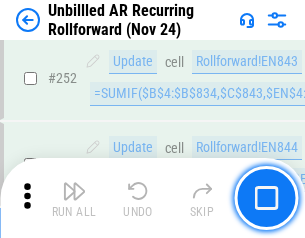 scroll, scrollTop: 6793, scrollLeft: 0, axis: vertical 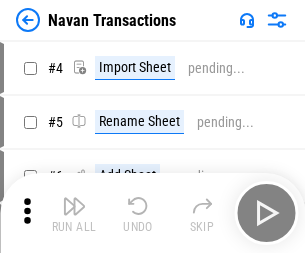 click at bounding box center (74, 206) 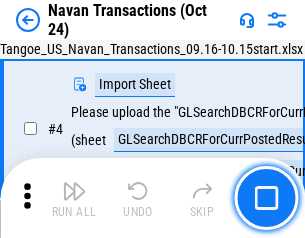 scroll, scrollTop: 168, scrollLeft: 0, axis: vertical 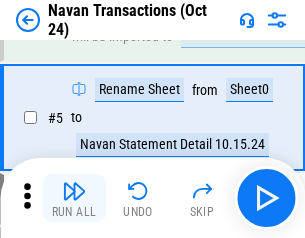 click at bounding box center [74, 191] 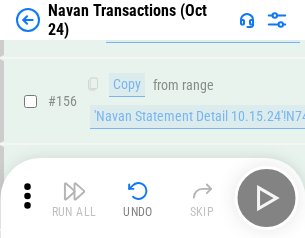 scroll, scrollTop: 6484, scrollLeft: 0, axis: vertical 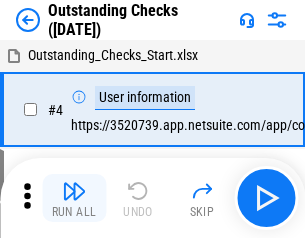 click at bounding box center (74, 191) 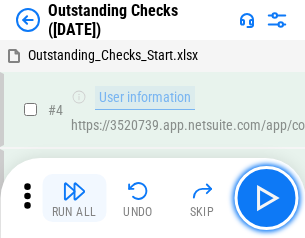 scroll, scrollTop: 209, scrollLeft: 0, axis: vertical 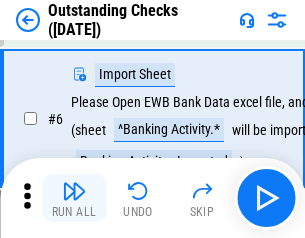click at bounding box center (74, 191) 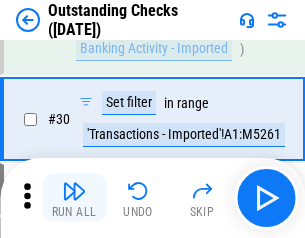 click at bounding box center [74, 191] 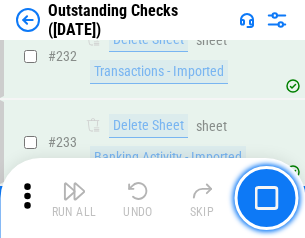 scroll, scrollTop: 6027, scrollLeft: 0, axis: vertical 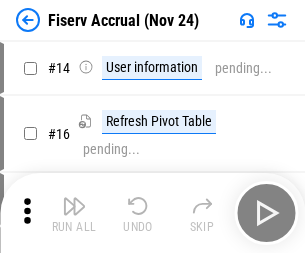click at bounding box center (74, 206) 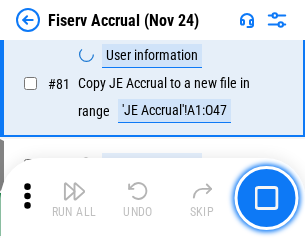 scroll, scrollTop: 2605, scrollLeft: 0, axis: vertical 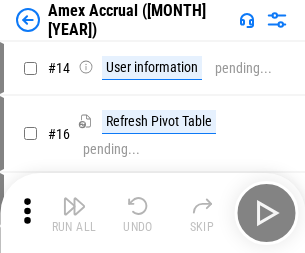 click at bounding box center (74, 206) 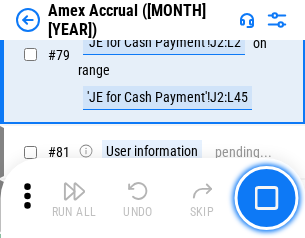 scroll, scrollTop: 2550, scrollLeft: 0, axis: vertical 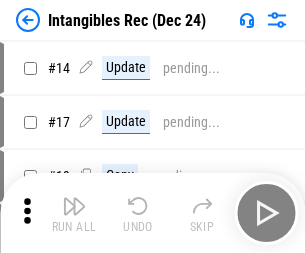 click at bounding box center (74, 206) 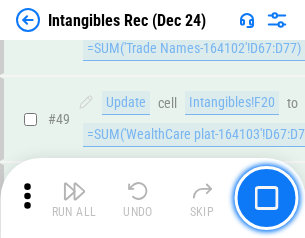 scroll, scrollTop: 779, scrollLeft: 0, axis: vertical 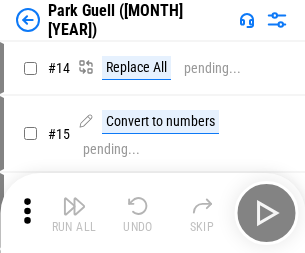 click at bounding box center [74, 206] 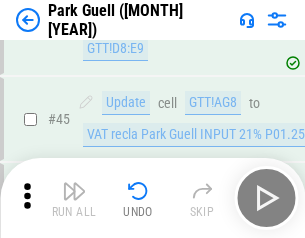 scroll, scrollTop: 2501, scrollLeft: 0, axis: vertical 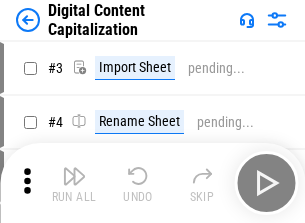 click at bounding box center (74, 176) 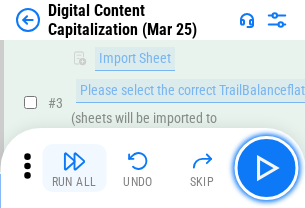 scroll, scrollTop: 187, scrollLeft: 0, axis: vertical 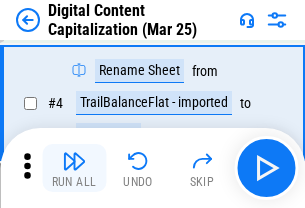 click at bounding box center (74, 161) 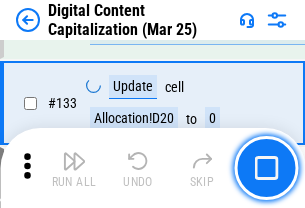 scroll, scrollTop: 2121, scrollLeft: 0, axis: vertical 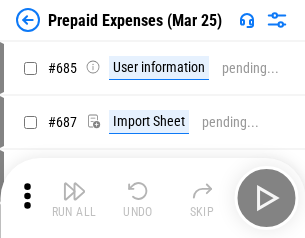 click at bounding box center [74, 191] 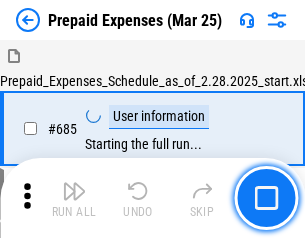 scroll, scrollTop: 4993, scrollLeft: 0, axis: vertical 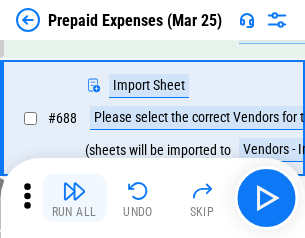 click at bounding box center (74, 191) 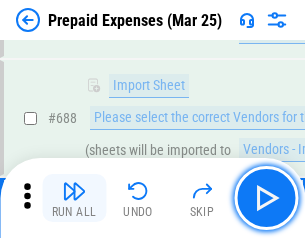 scroll, scrollTop: 5095, scrollLeft: 0, axis: vertical 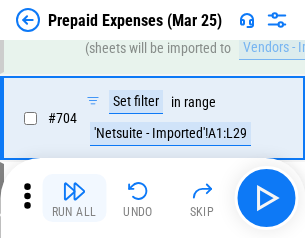 click at bounding box center [74, 191] 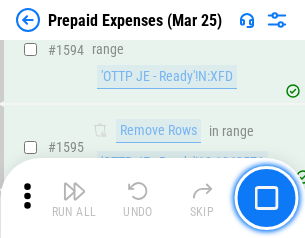 scroll, scrollTop: 18897, scrollLeft: 0, axis: vertical 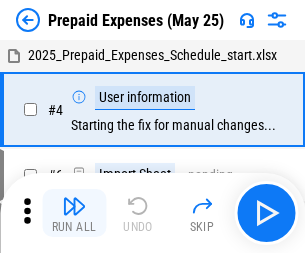 click at bounding box center [74, 206] 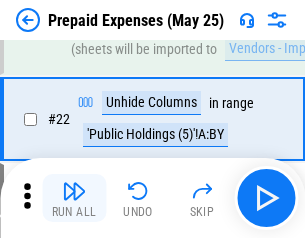 click at bounding box center (74, 191) 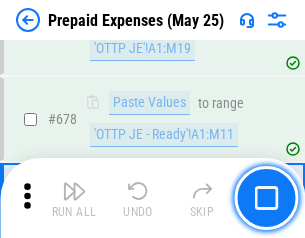 scroll, scrollTop: 6734, scrollLeft: 0, axis: vertical 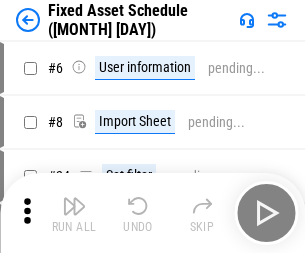 click at bounding box center (74, 206) 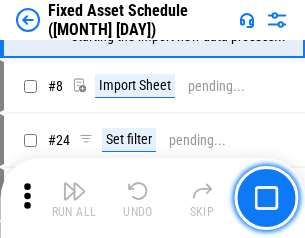 scroll, scrollTop: 210, scrollLeft: 0, axis: vertical 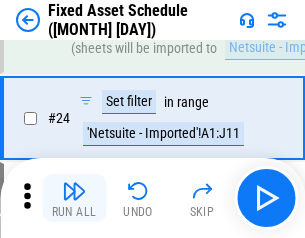 click at bounding box center [74, 191] 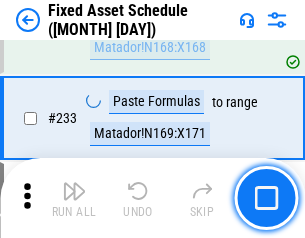 scroll, scrollTop: 6149, scrollLeft: 0, axis: vertical 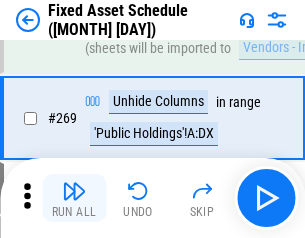 click at bounding box center [74, 191] 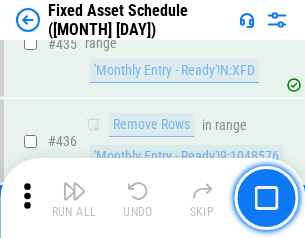 scroll, scrollTop: 8848, scrollLeft: 0, axis: vertical 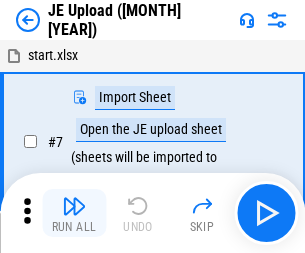 click at bounding box center [74, 206] 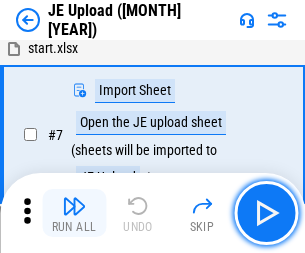 scroll, scrollTop: 145, scrollLeft: 0, axis: vertical 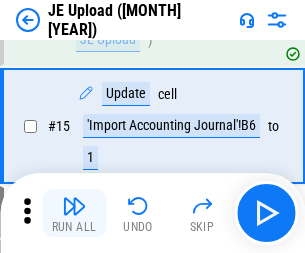 click at bounding box center [74, 206] 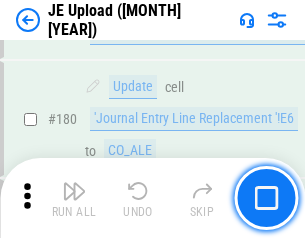 scroll, scrollTop: 4223, scrollLeft: 0, axis: vertical 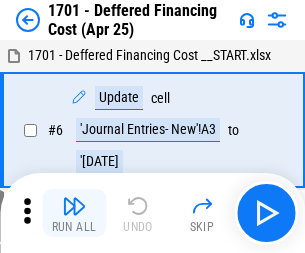 click at bounding box center [74, 206] 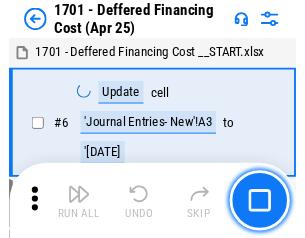 scroll, scrollTop: 247, scrollLeft: 0, axis: vertical 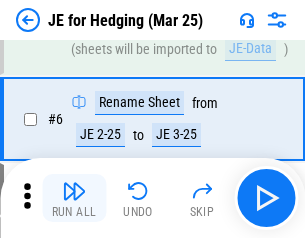 click at bounding box center [74, 191] 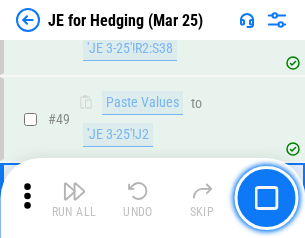 scroll, scrollTop: 1295, scrollLeft: 0, axis: vertical 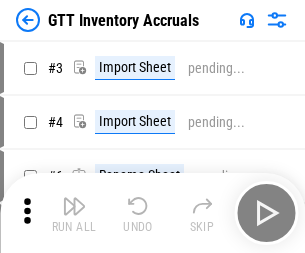click at bounding box center [74, 206] 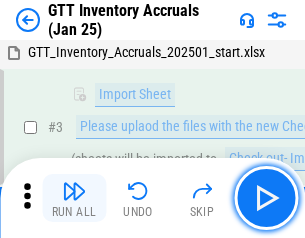 scroll, scrollTop: 129, scrollLeft: 0, axis: vertical 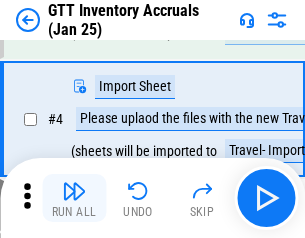 click at bounding box center [74, 191] 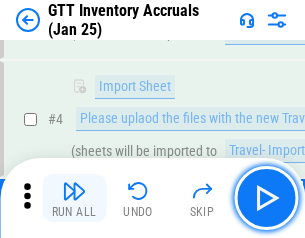 scroll, scrollTop: 231, scrollLeft: 0, axis: vertical 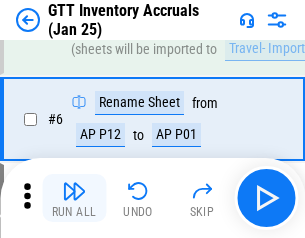 click at bounding box center (74, 191) 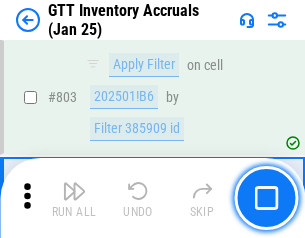 scroll, scrollTop: 15134, scrollLeft: 0, axis: vertical 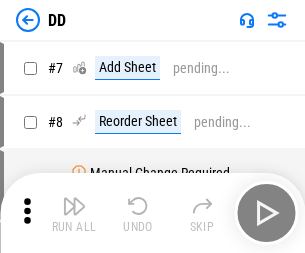 click at bounding box center (74, 206) 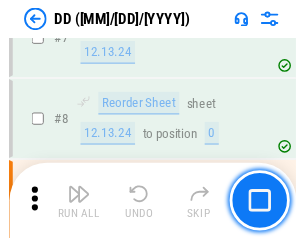 scroll, scrollTop: 201, scrollLeft: 0, axis: vertical 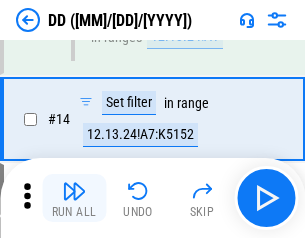 click at bounding box center [74, 191] 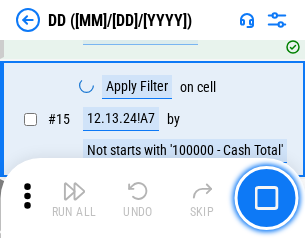 scroll, scrollTop: 521, scrollLeft: 0, axis: vertical 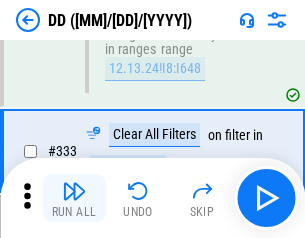 click at bounding box center (74, 191) 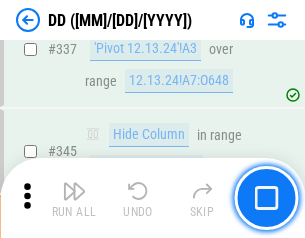 scroll, scrollTop: 9296, scrollLeft: 0, axis: vertical 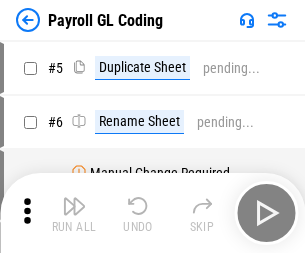 click at bounding box center (74, 206) 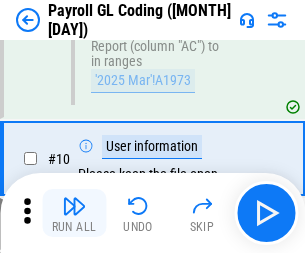 click at bounding box center (74, 206) 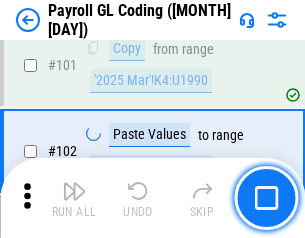 scroll, scrollTop: 4684, scrollLeft: 0, axis: vertical 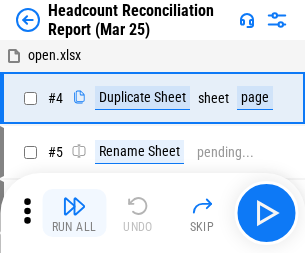 click at bounding box center [74, 206] 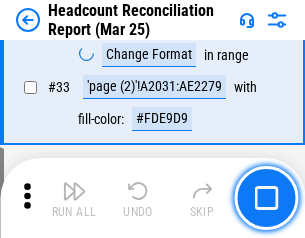 scroll, scrollTop: 1834, scrollLeft: 0, axis: vertical 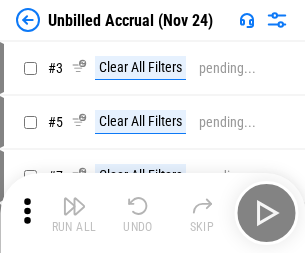 click at bounding box center [74, 206] 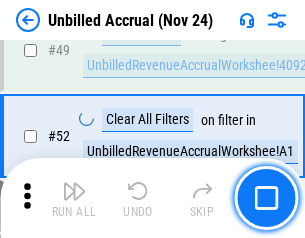 scroll, scrollTop: 1814, scrollLeft: 0, axis: vertical 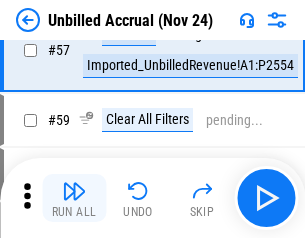 click at bounding box center [74, 191] 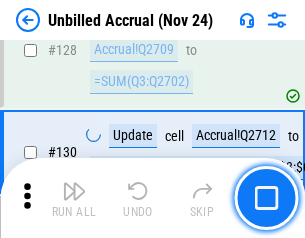 scroll, scrollTop: 5934, scrollLeft: 0, axis: vertical 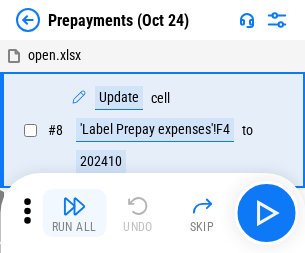 click at bounding box center (74, 206) 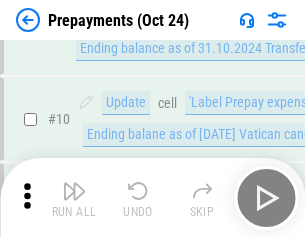 scroll, scrollTop: 125, scrollLeft: 0, axis: vertical 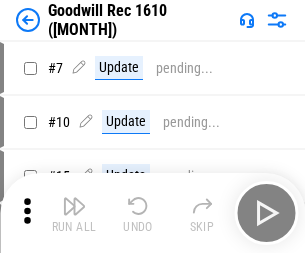 click at bounding box center (74, 206) 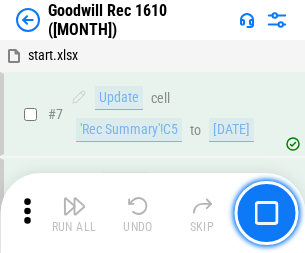 scroll, scrollTop: 342, scrollLeft: 0, axis: vertical 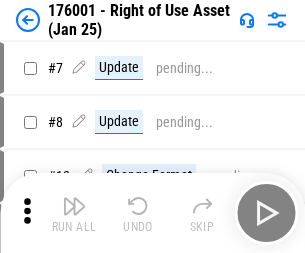 click at bounding box center [74, 206] 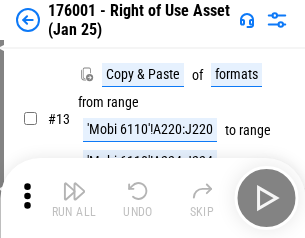 scroll, scrollTop: 129, scrollLeft: 0, axis: vertical 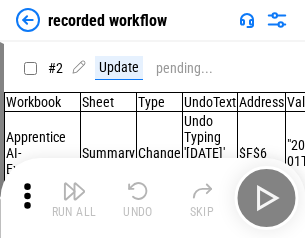 click at bounding box center (74, 191) 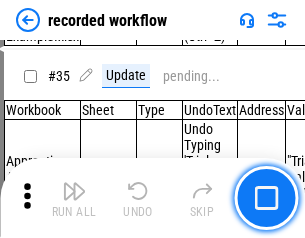 scroll, scrollTop: 6251, scrollLeft: 0, axis: vertical 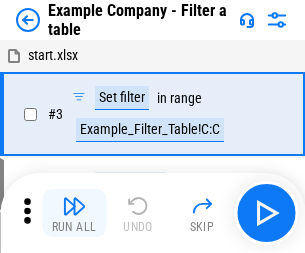 click at bounding box center [74, 206] 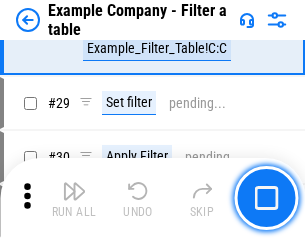 scroll, scrollTop: 1837, scrollLeft: 0, axis: vertical 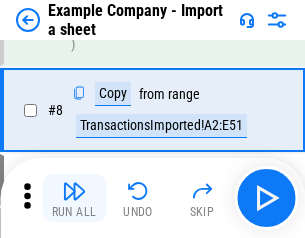 click at bounding box center (74, 191) 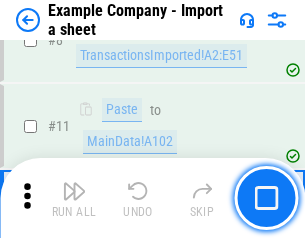 scroll, scrollTop: 426, scrollLeft: 0, axis: vertical 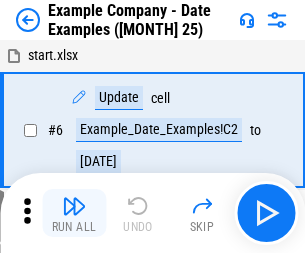 click at bounding box center (74, 206) 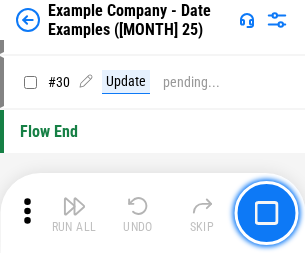 scroll, scrollTop: 948, scrollLeft: 0, axis: vertical 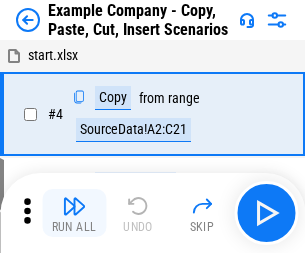 click at bounding box center [74, 206] 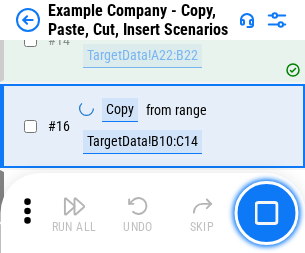 scroll, scrollTop: 934, scrollLeft: 0, axis: vertical 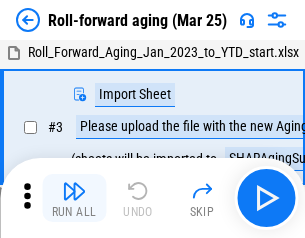 click at bounding box center [74, 191] 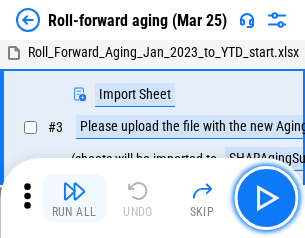 scroll, scrollTop: 129, scrollLeft: 0, axis: vertical 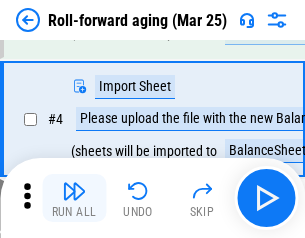 click at bounding box center (74, 191) 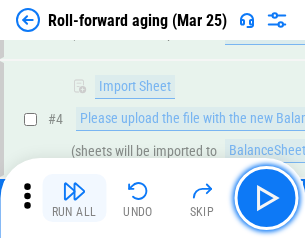 scroll, scrollTop: 247, scrollLeft: 0, axis: vertical 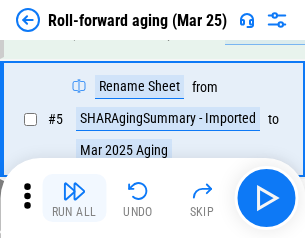 click at bounding box center [74, 191] 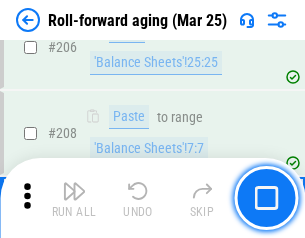 scroll, scrollTop: 6309, scrollLeft: 0, axis: vertical 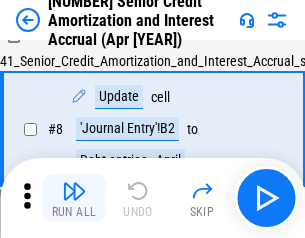 click at bounding box center [74, 191] 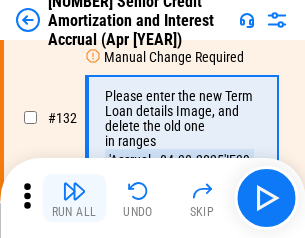 click at bounding box center [74, 191] 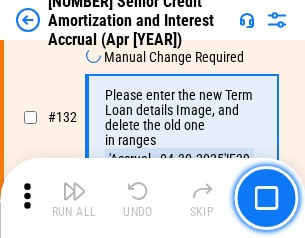 scroll, scrollTop: 2045, scrollLeft: 0, axis: vertical 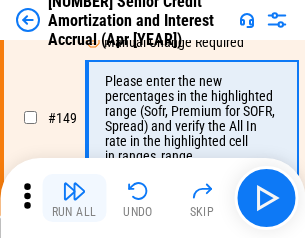 click at bounding box center (74, 191) 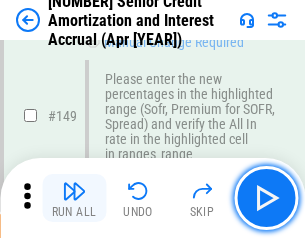 scroll, scrollTop: 2232, scrollLeft: 0, axis: vertical 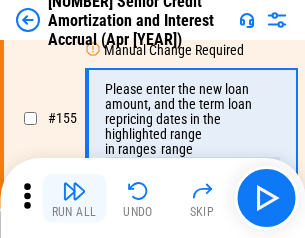 click at bounding box center (74, 191) 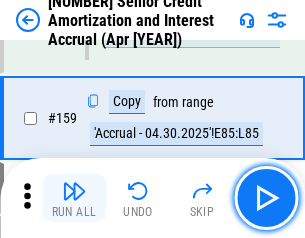 click at bounding box center (74, 191) 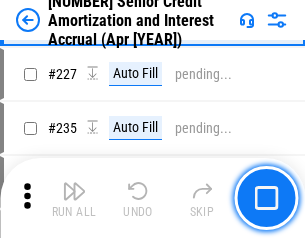 scroll, scrollTop: 4404, scrollLeft: 0, axis: vertical 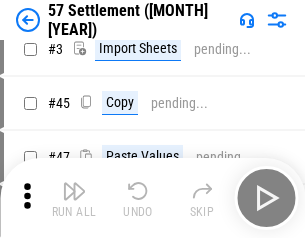 click at bounding box center [74, 191] 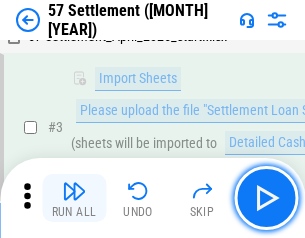 scroll, scrollTop: 145, scrollLeft: 0, axis: vertical 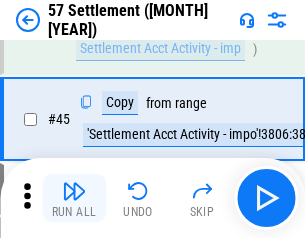 click at bounding box center [74, 191] 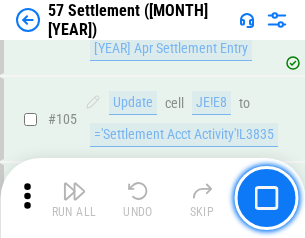 scroll, scrollTop: 1263, scrollLeft: 0, axis: vertical 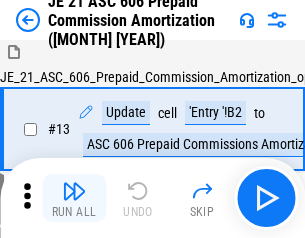 click at bounding box center [74, 191] 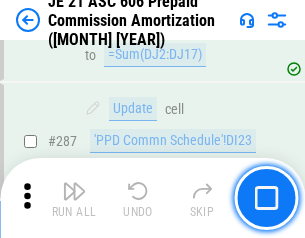 scroll, scrollTop: 3680, scrollLeft: 0, axis: vertical 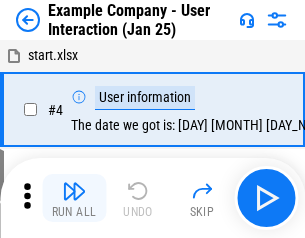 click at bounding box center (74, 191) 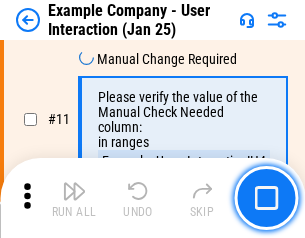 scroll, scrollTop: 433, scrollLeft: 0, axis: vertical 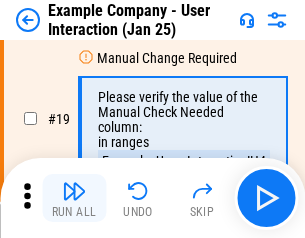 click at bounding box center (74, 191) 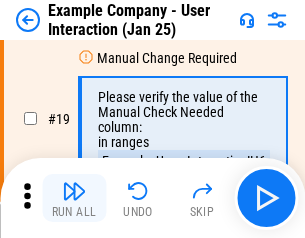 click at bounding box center (74, 191) 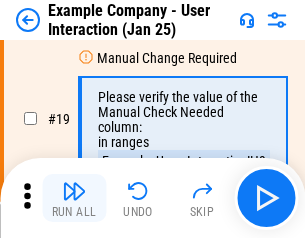 click at bounding box center [74, 191] 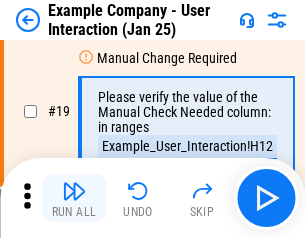 click at bounding box center [74, 191] 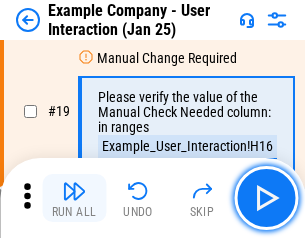 click at bounding box center [74, 191] 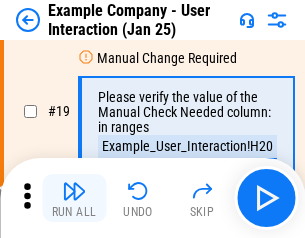 click at bounding box center (74, 191) 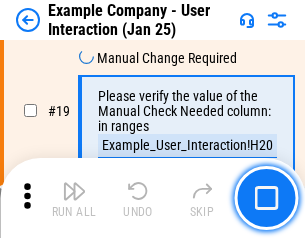 scroll, scrollTop: 537, scrollLeft: 0, axis: vertical 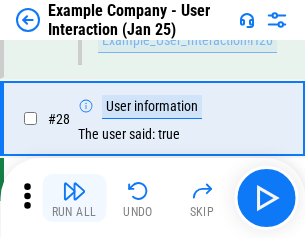 click at bounding box center (74, 191) 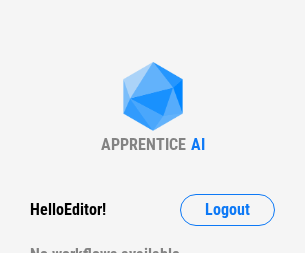 scroll, scrollTop: 0, scrollLeft: 0, axis: both 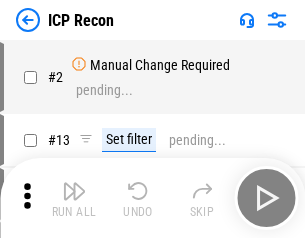 click at bounding box center [74, 191] 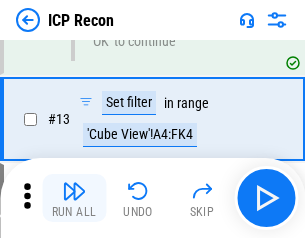click at bounding box center (74, 191) 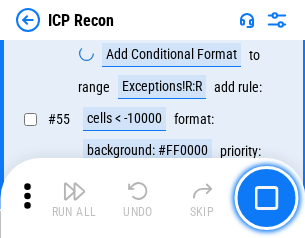scroll, scrollTop: 1743, scrollLeft: 0, axis: vertical 